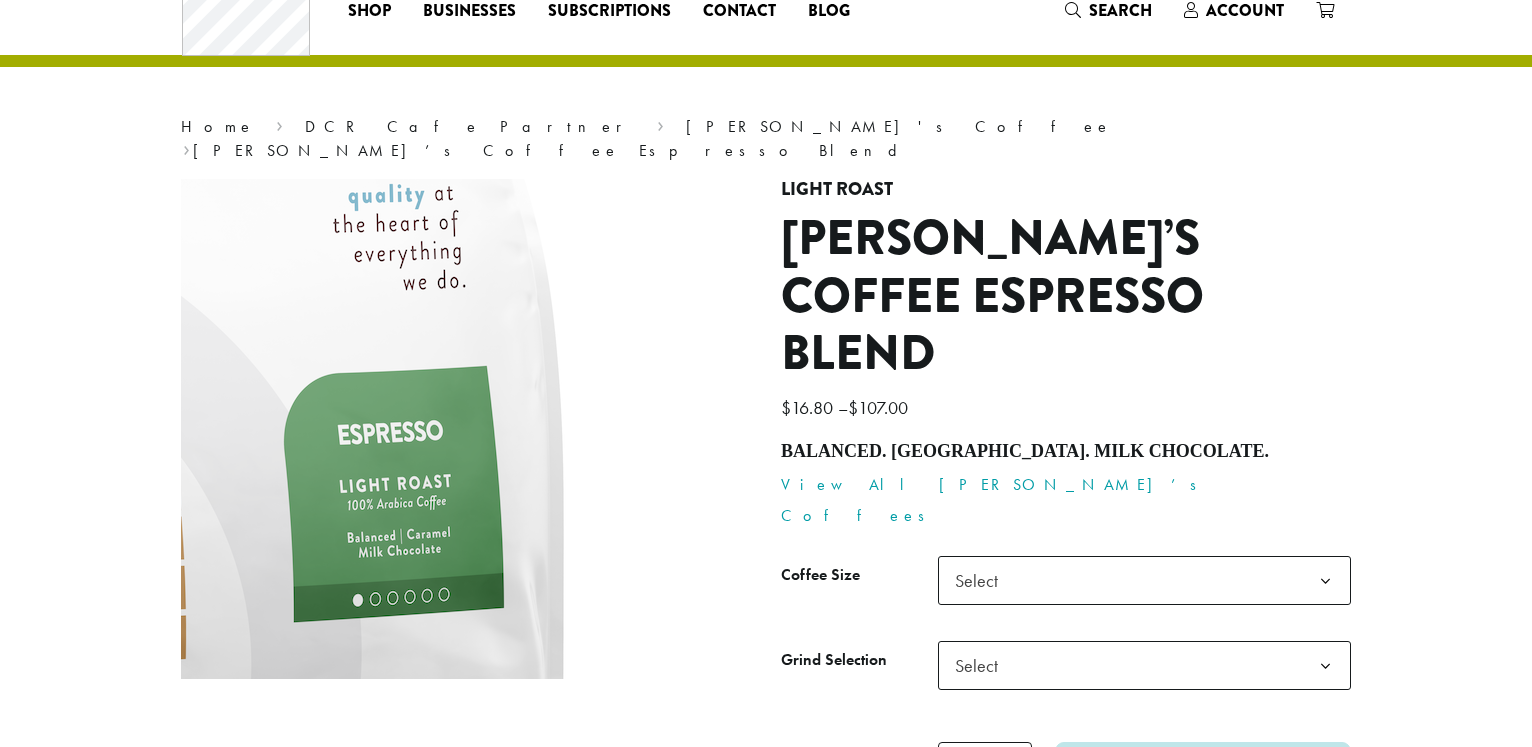 scroll, scrollTop: 102, scrollLeft: 0, axis: vertical 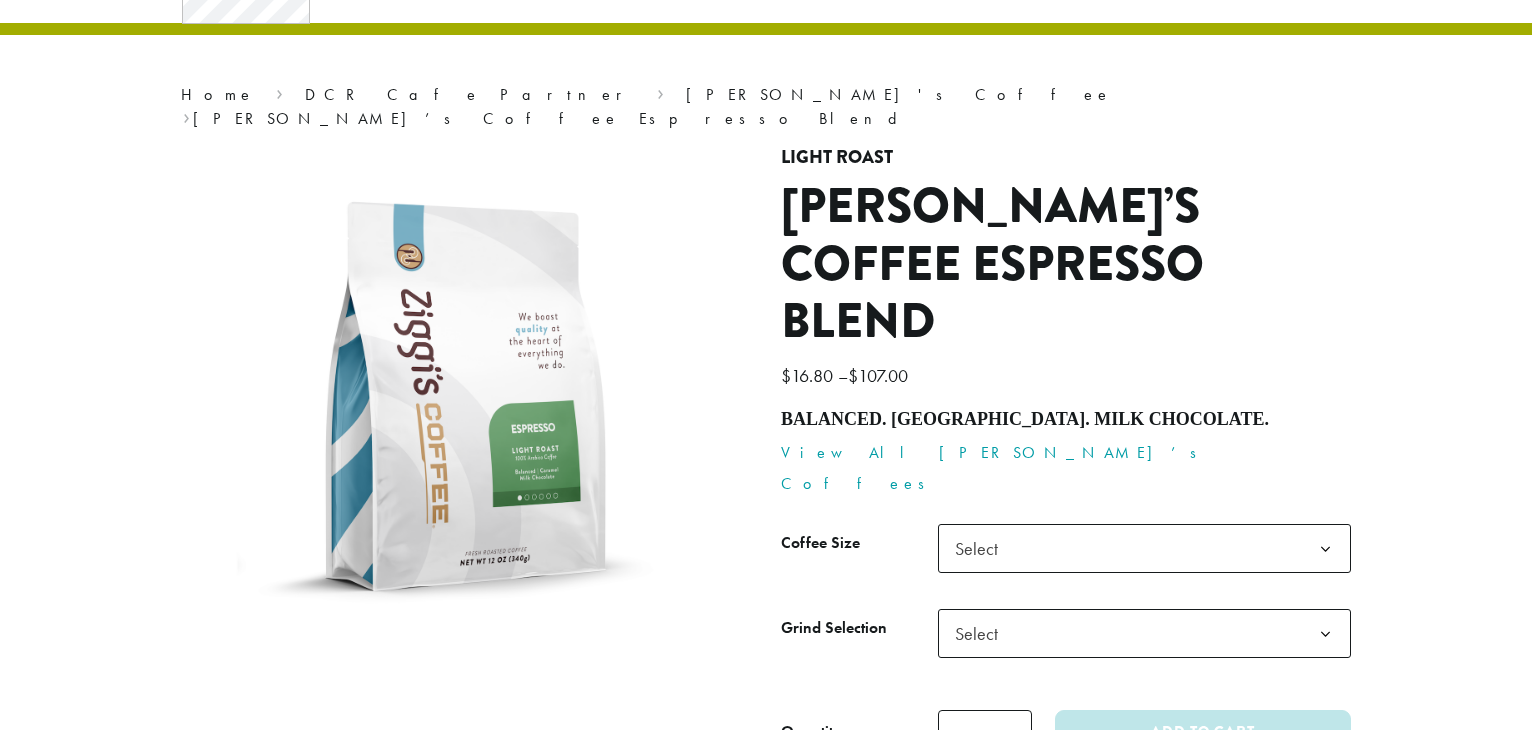 click 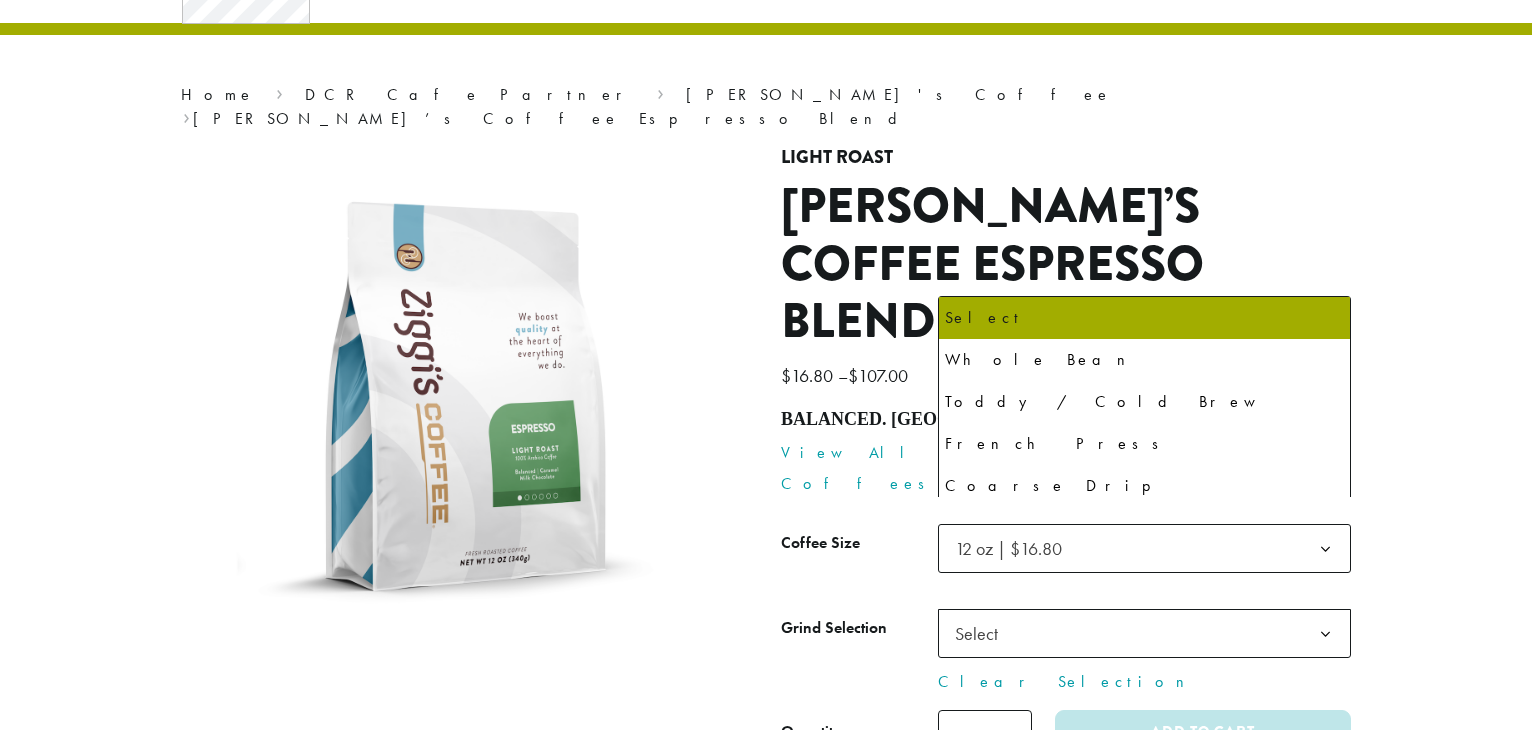 click 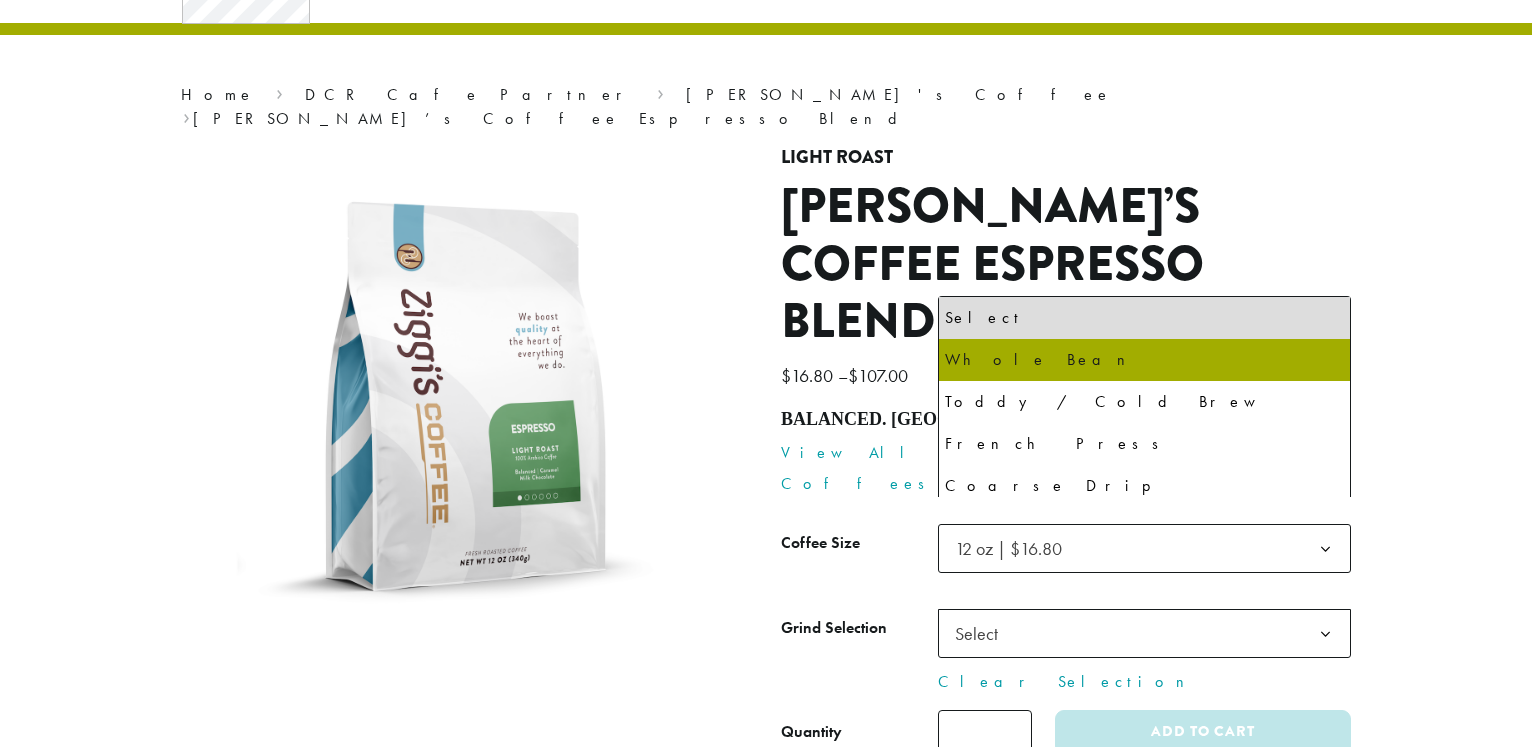 select on "*********" 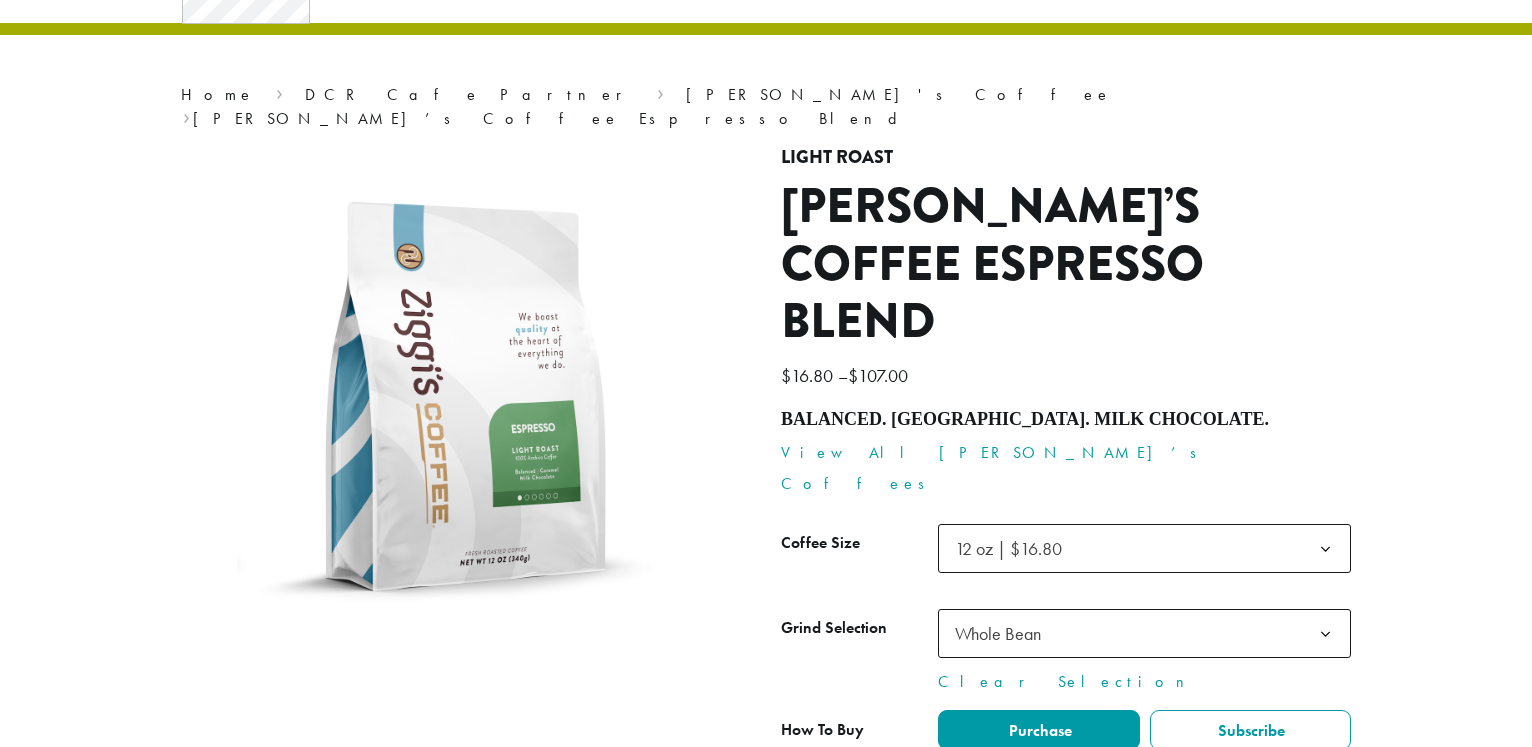 click on "*" 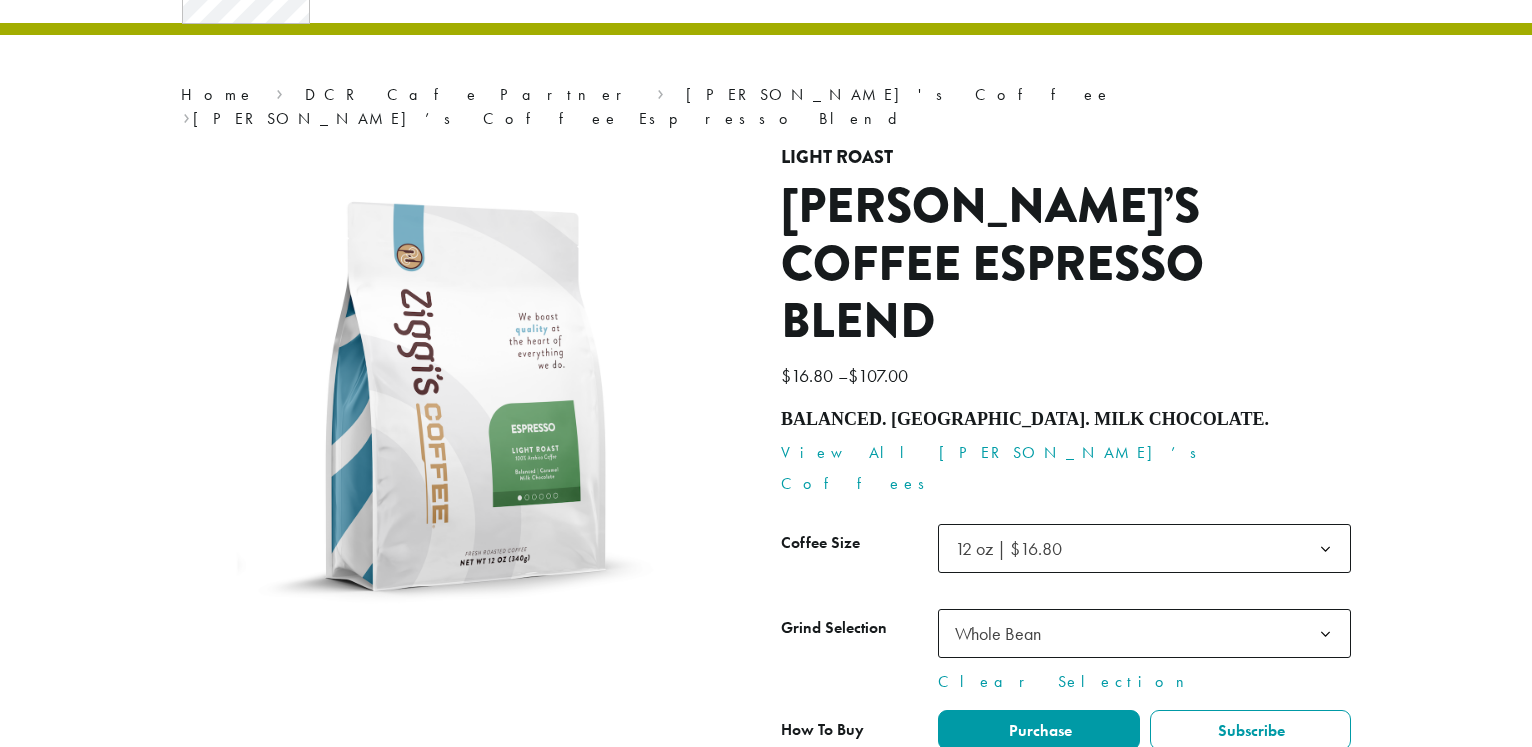 click on "Add to cart" 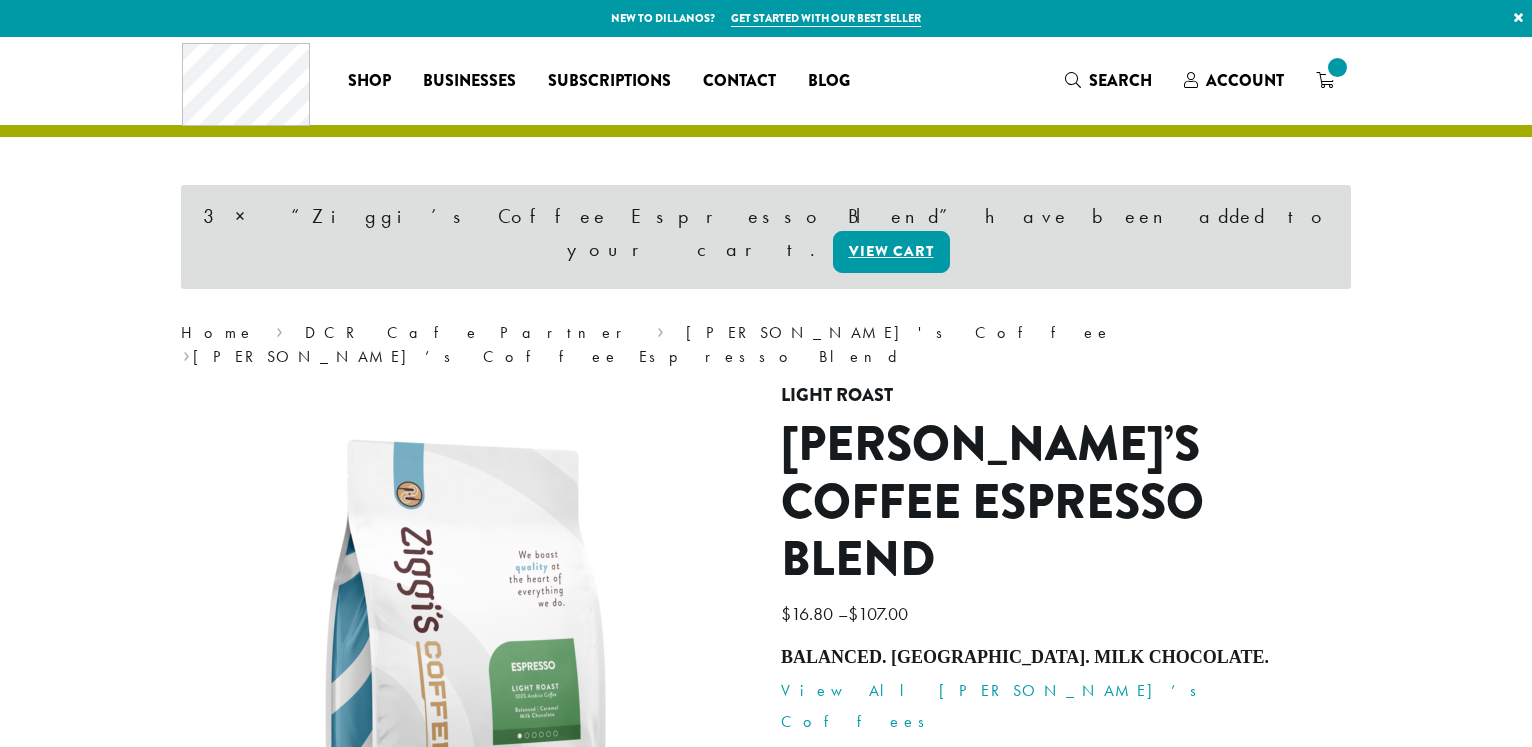 scroll, scrollTop: 0, scrollLeft: 0, axis: both 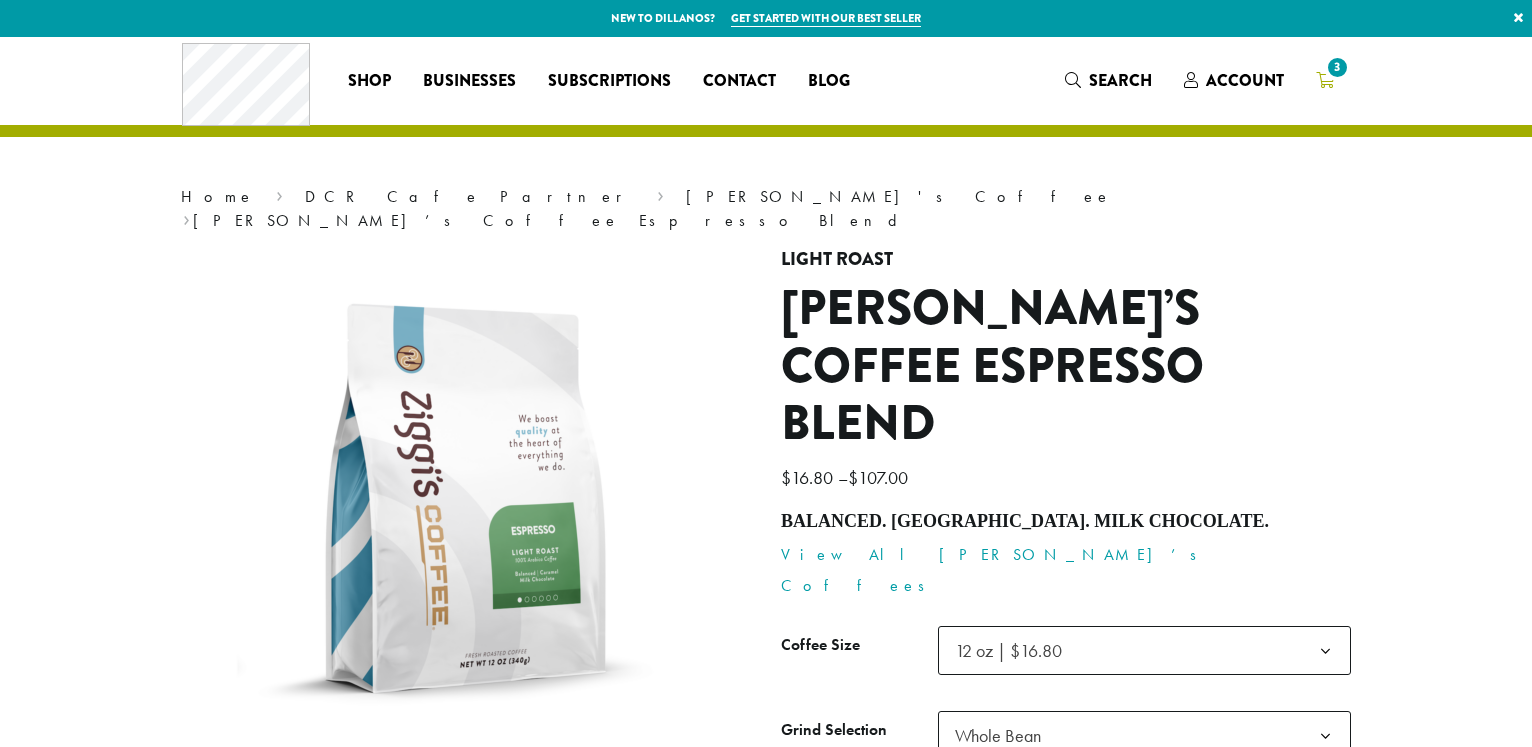 click on "3" at bounding box center [1325, 80] 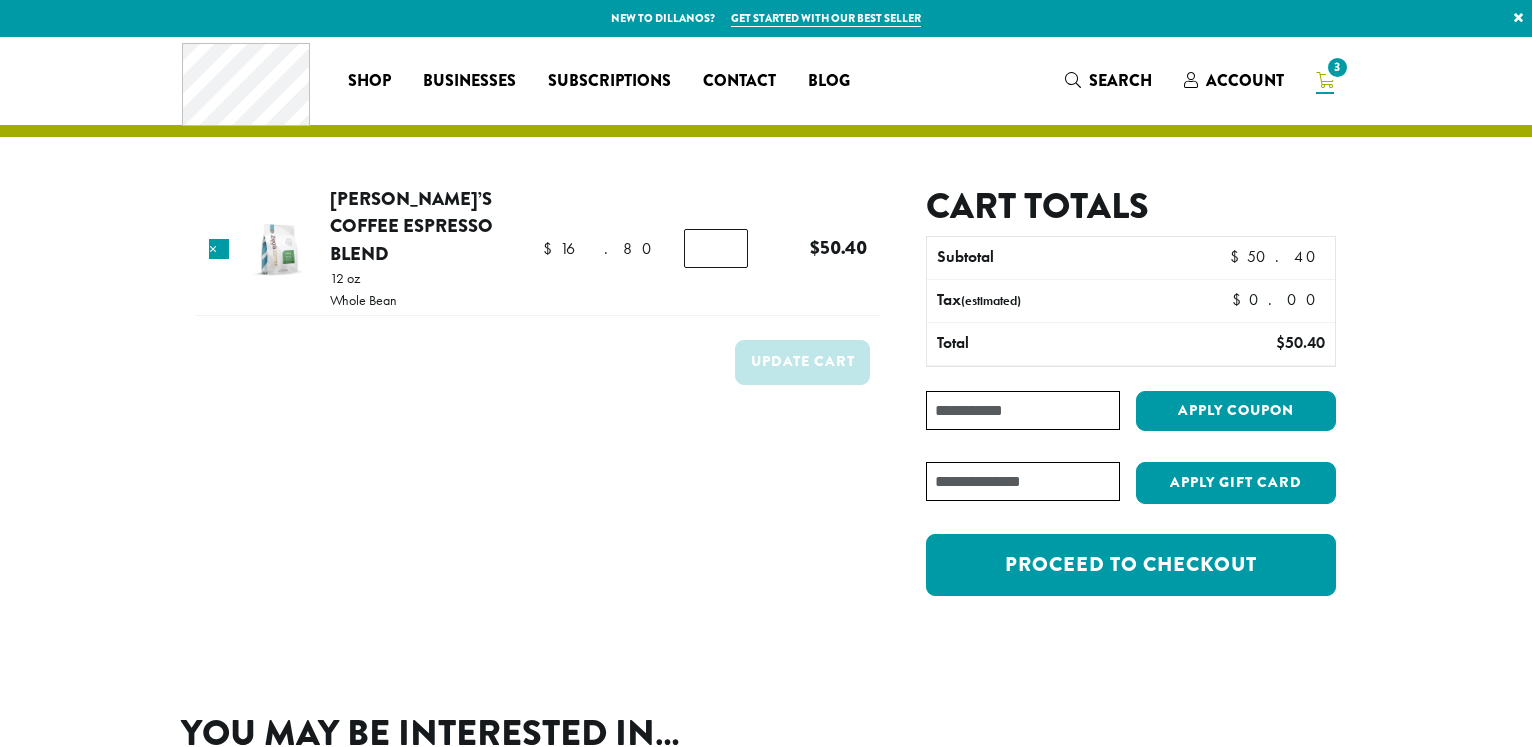 scroll, scrollTop: 0, scrollLeft: 0, axis: both 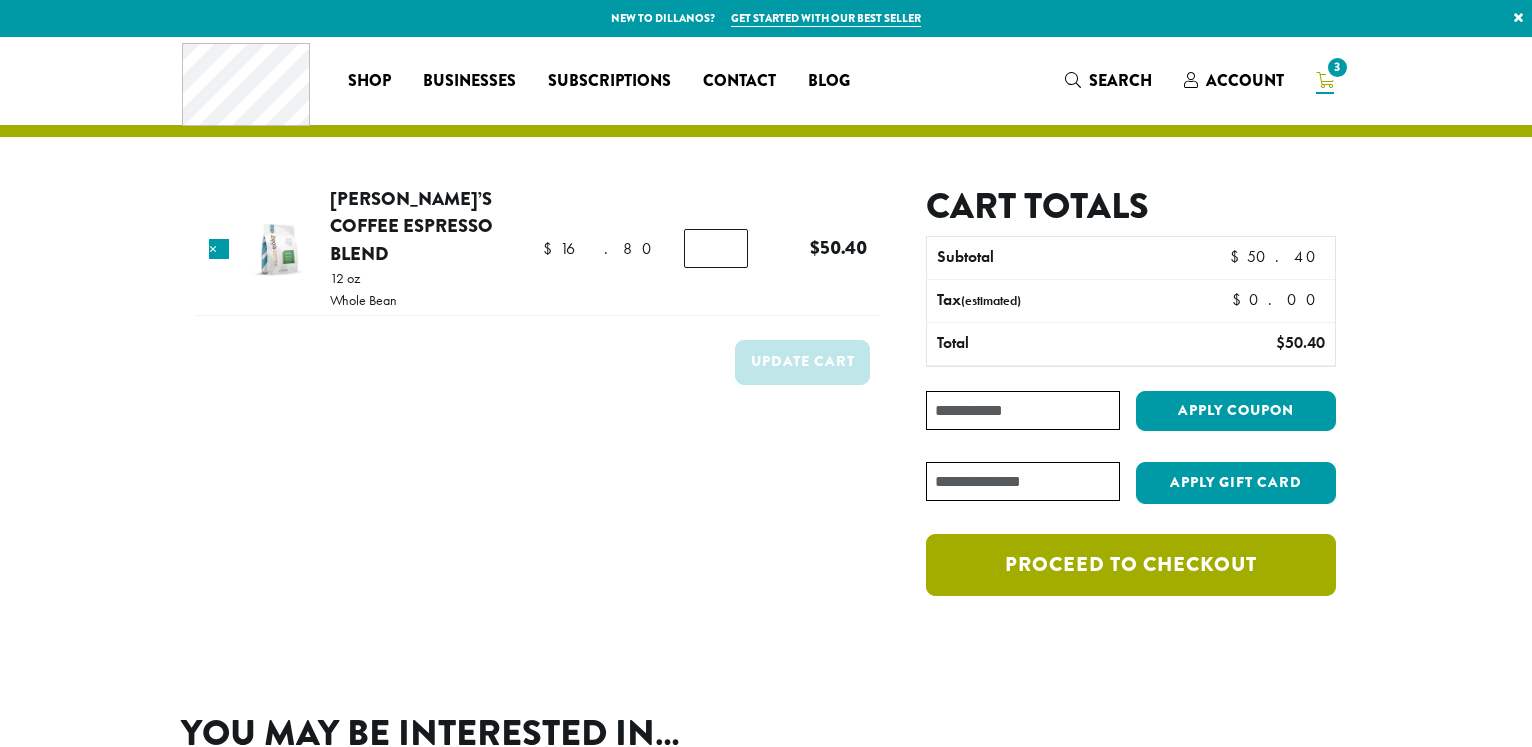 click on "Proceed to checkout" at bounding box center (1131, 565) 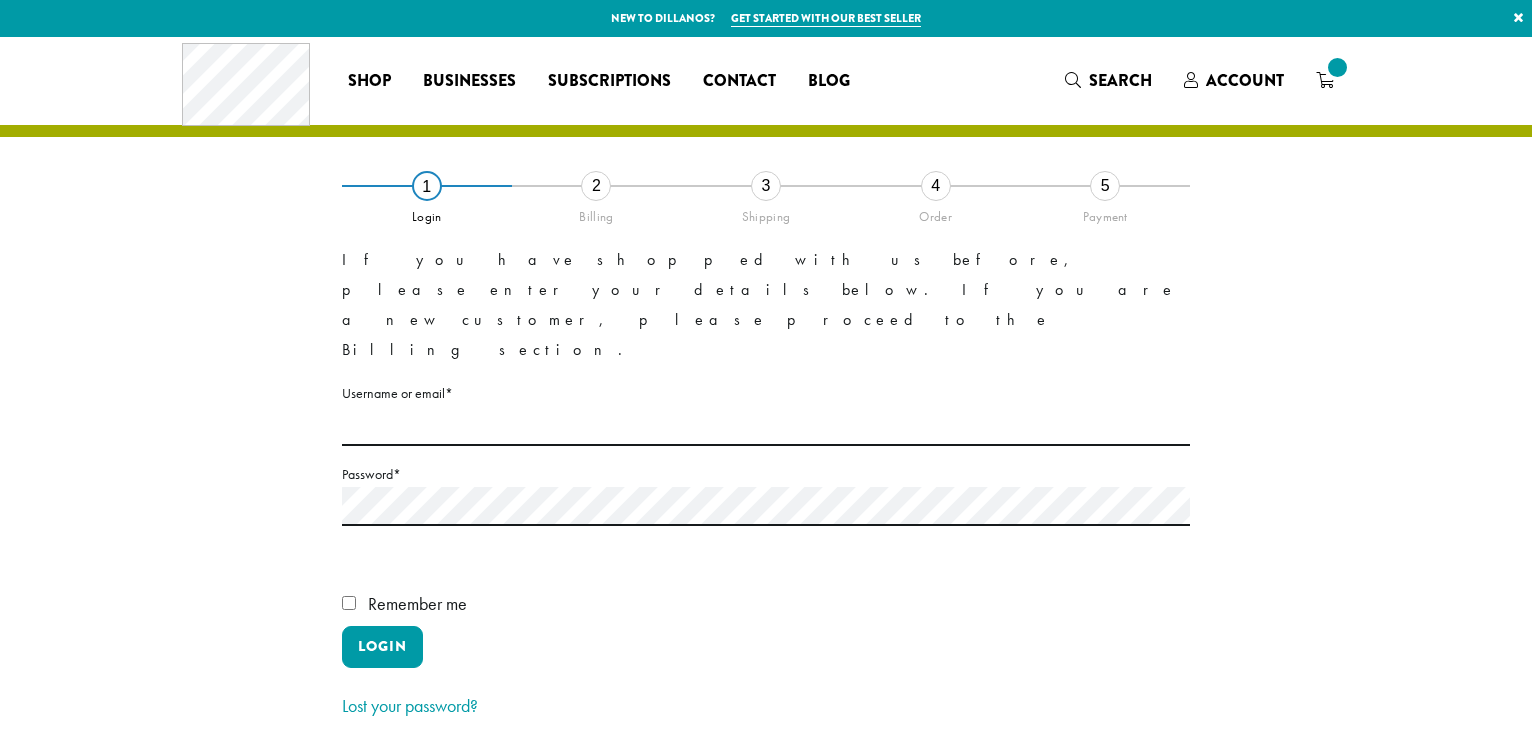 scroll, scrollTop: 0, scrollLeft: 0, axis: both 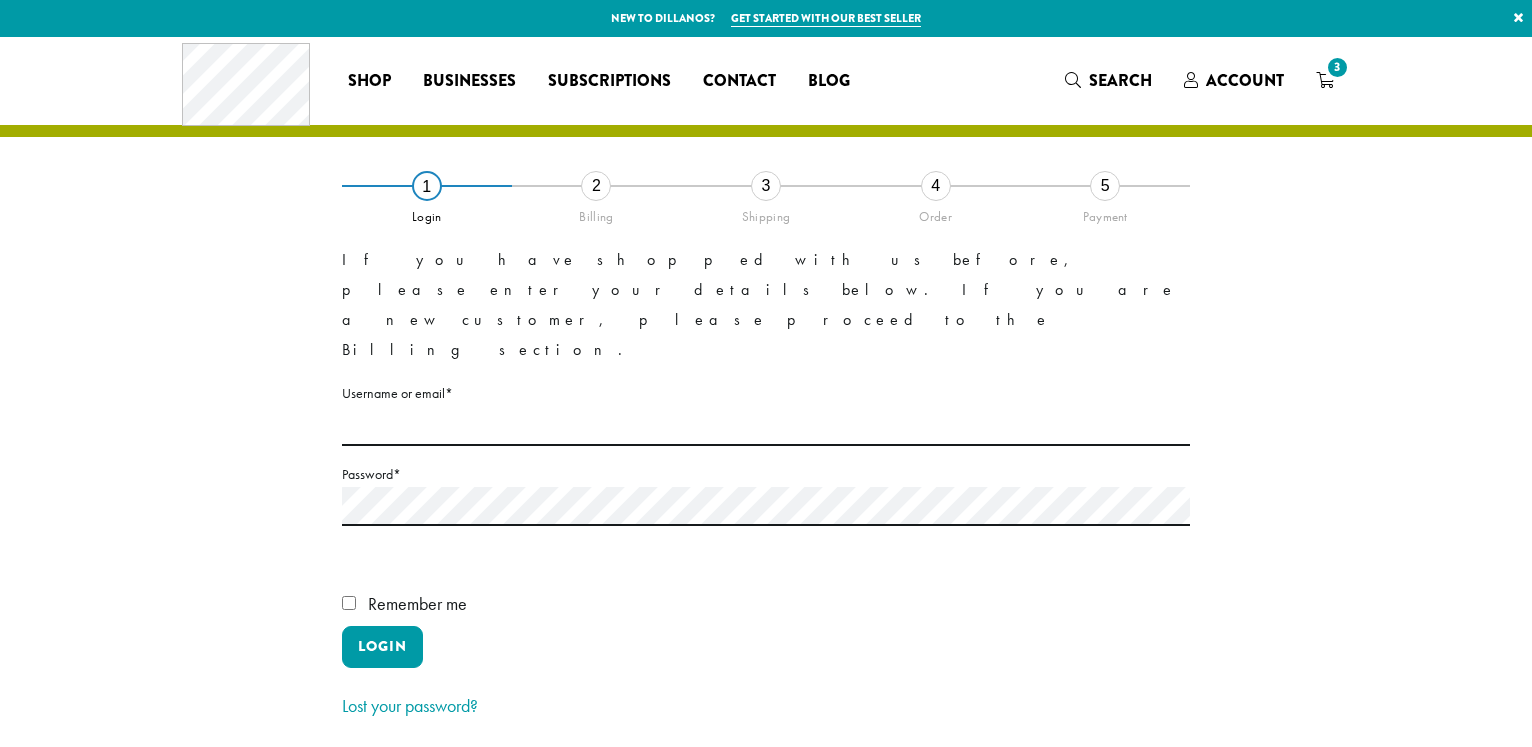 click on "Skip Login" at bounding box center [864, 776] 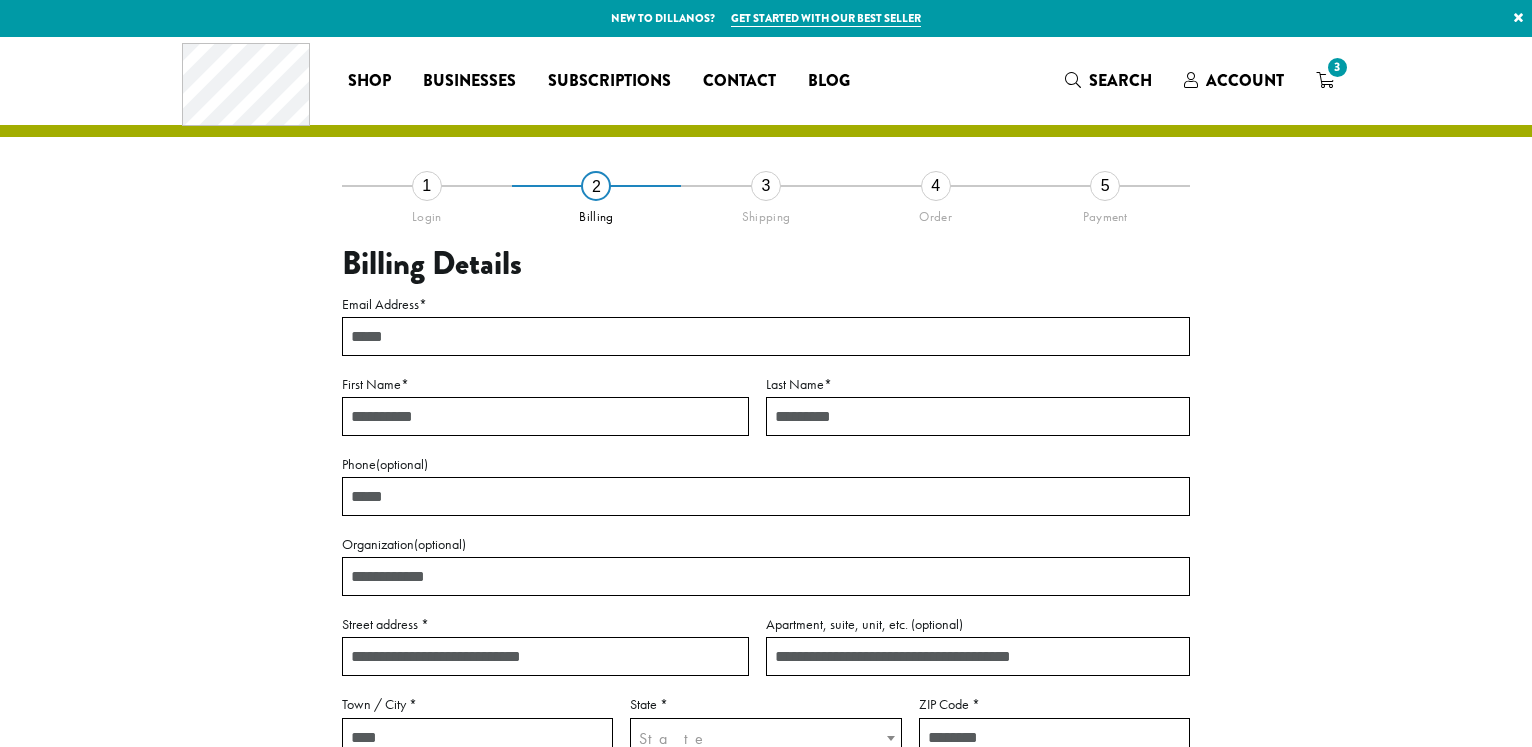 click on "Email Address  *" at bounding box center (766, 336) 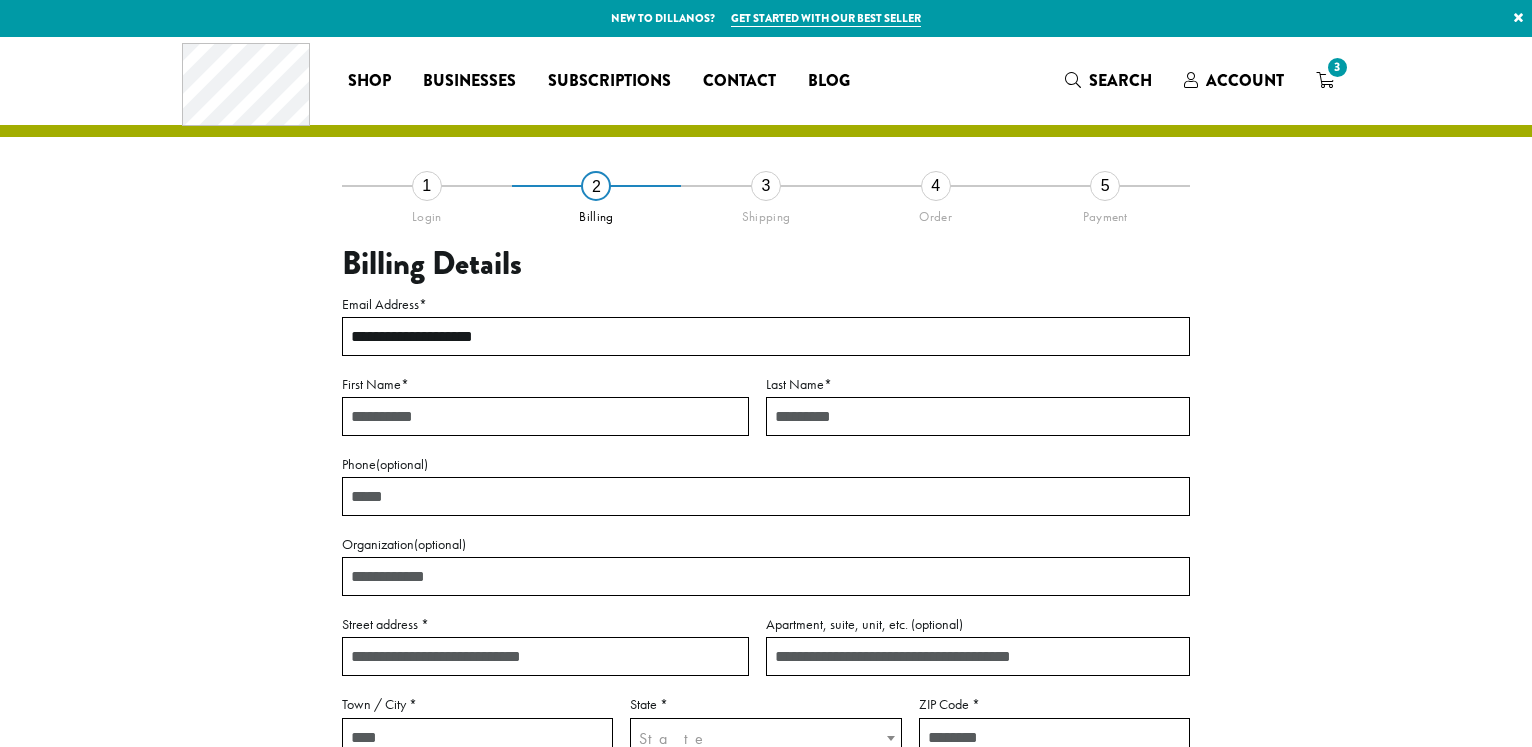 type on "**********" 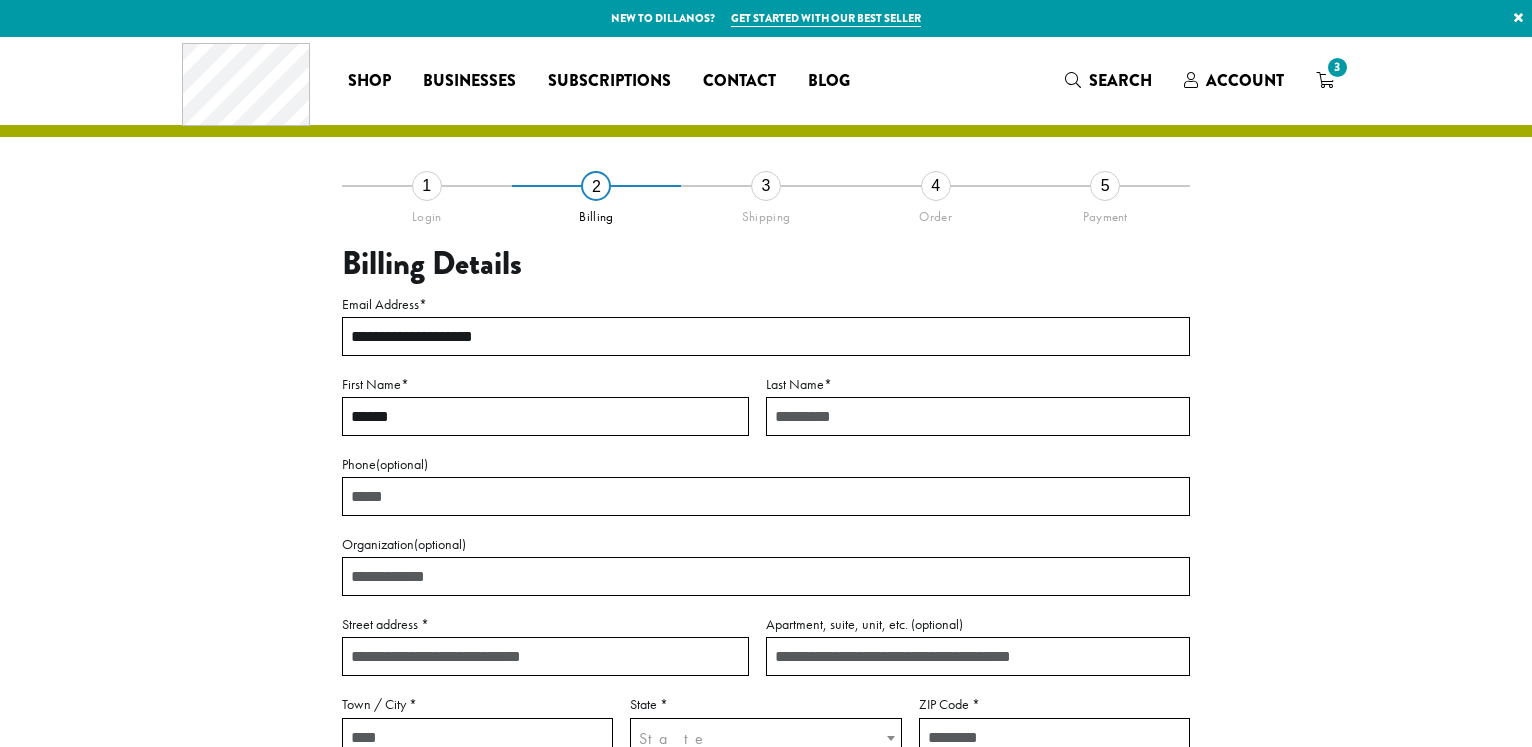 type on "****" 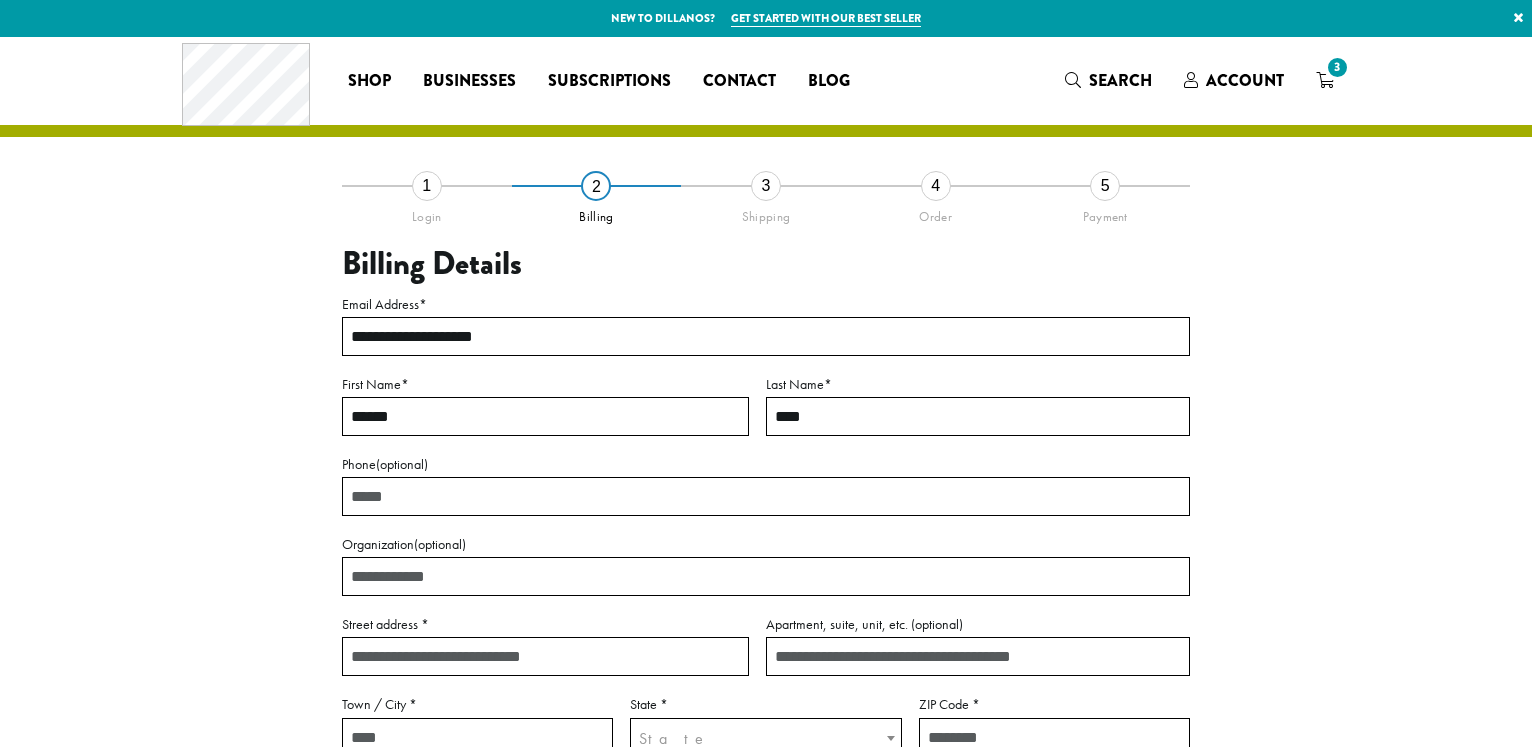 type on "**********" 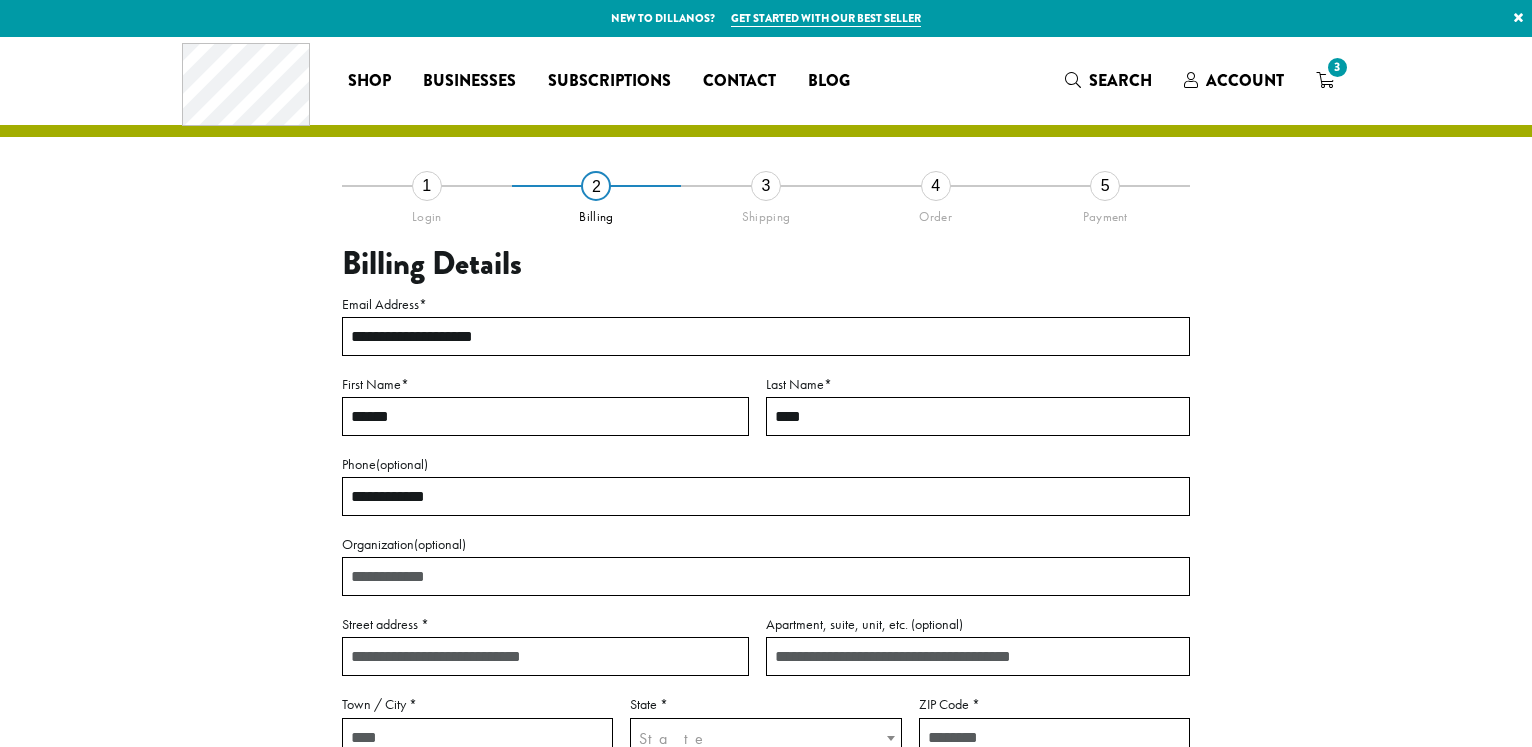 type on "**********" 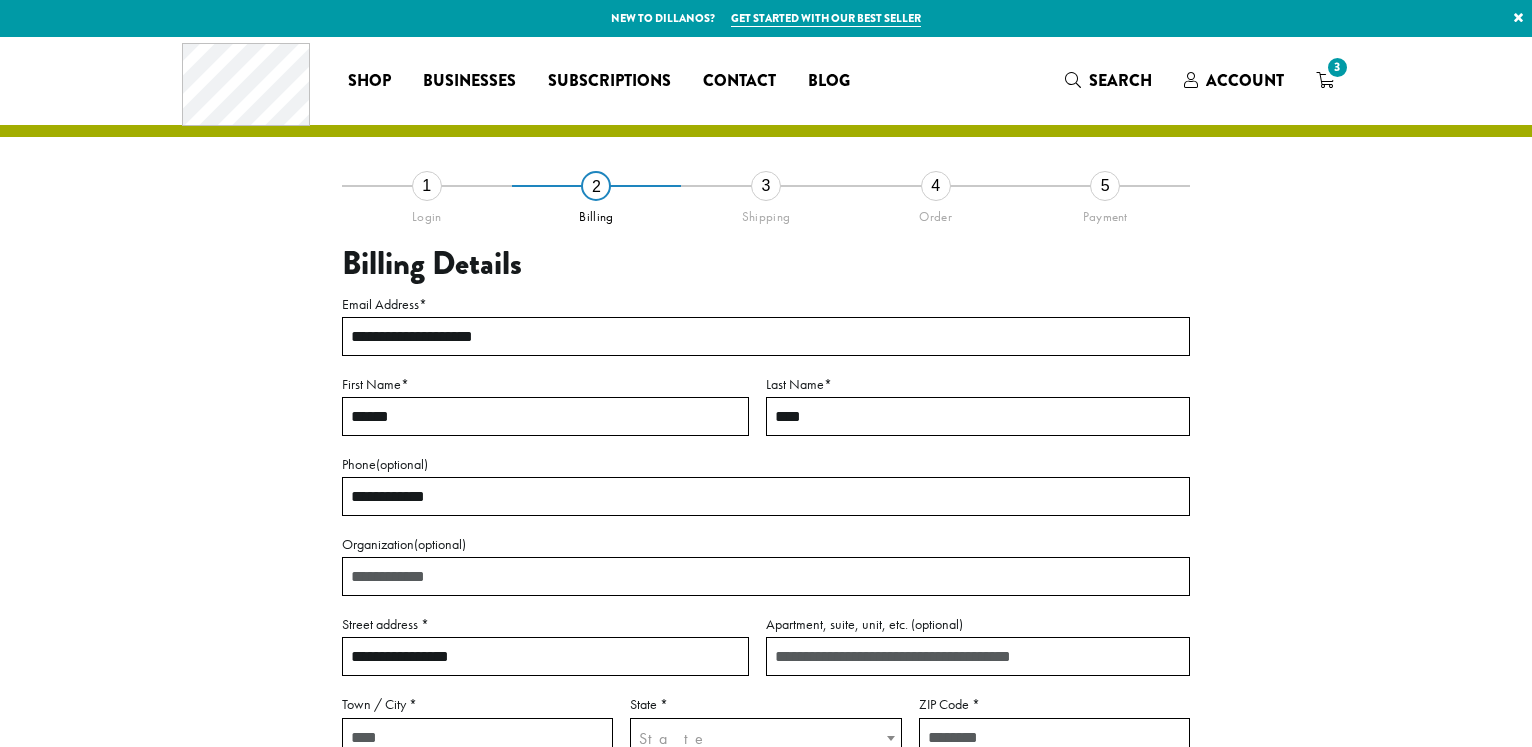 type on "**********" 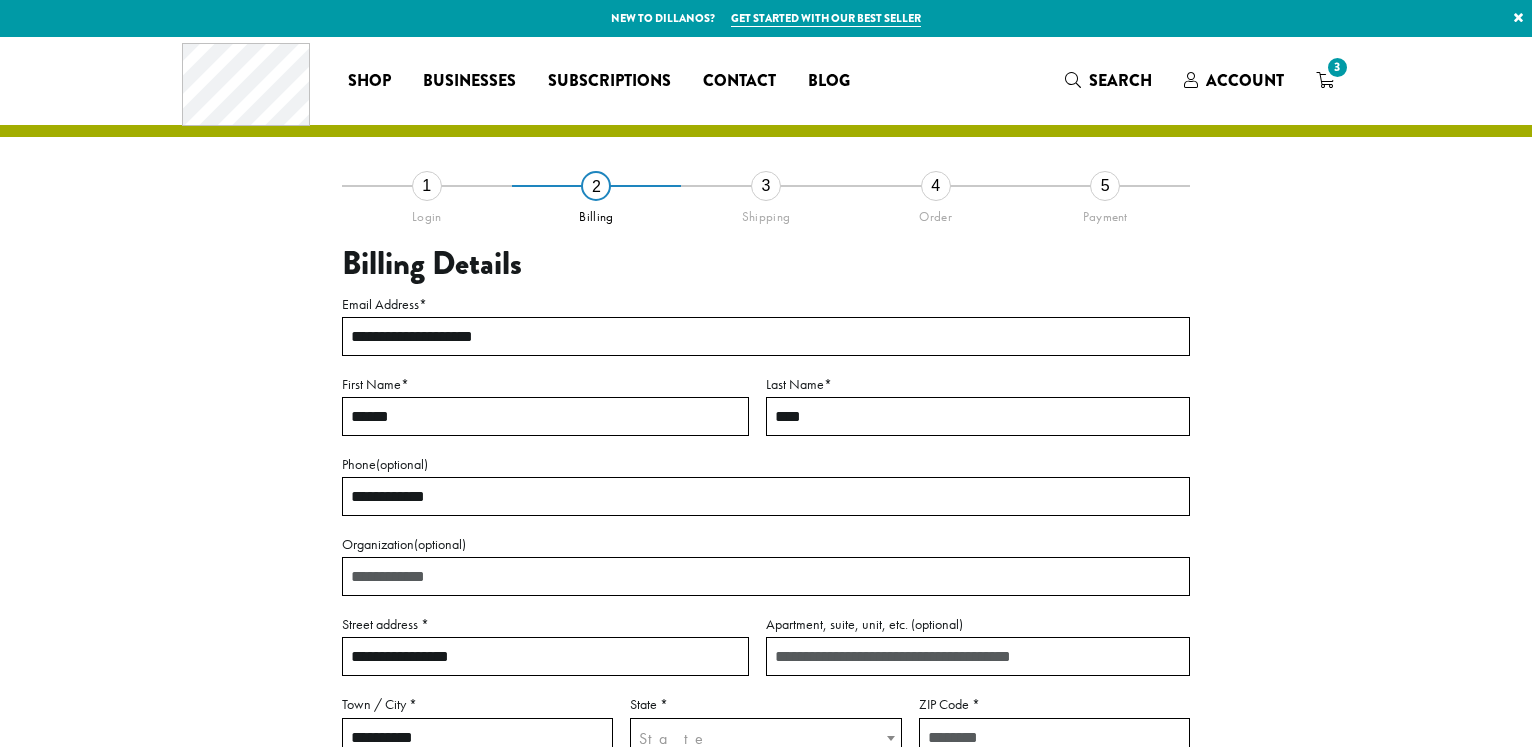 select on "**" 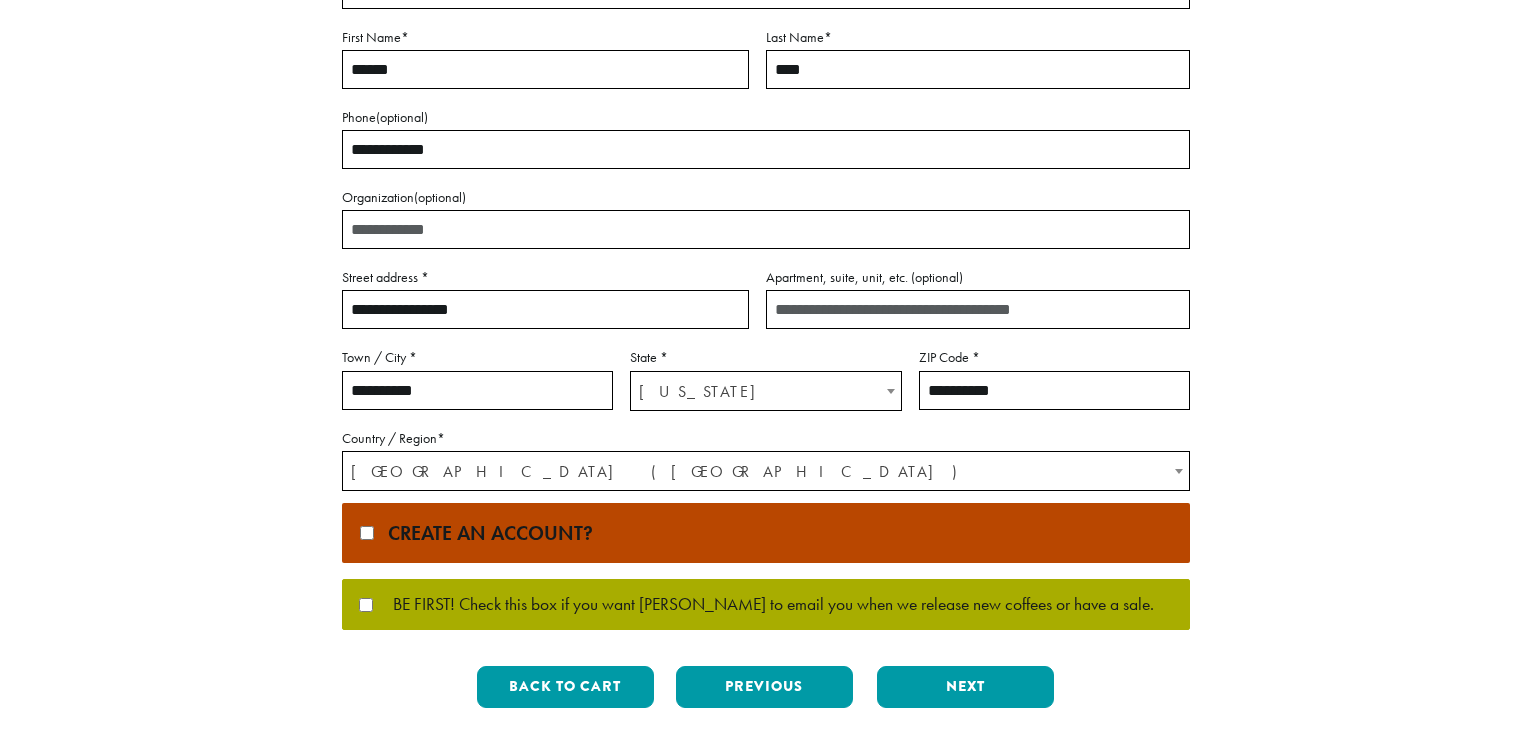 scroll, scrollTop: 408, scrollLeft: 0, axis: vertical 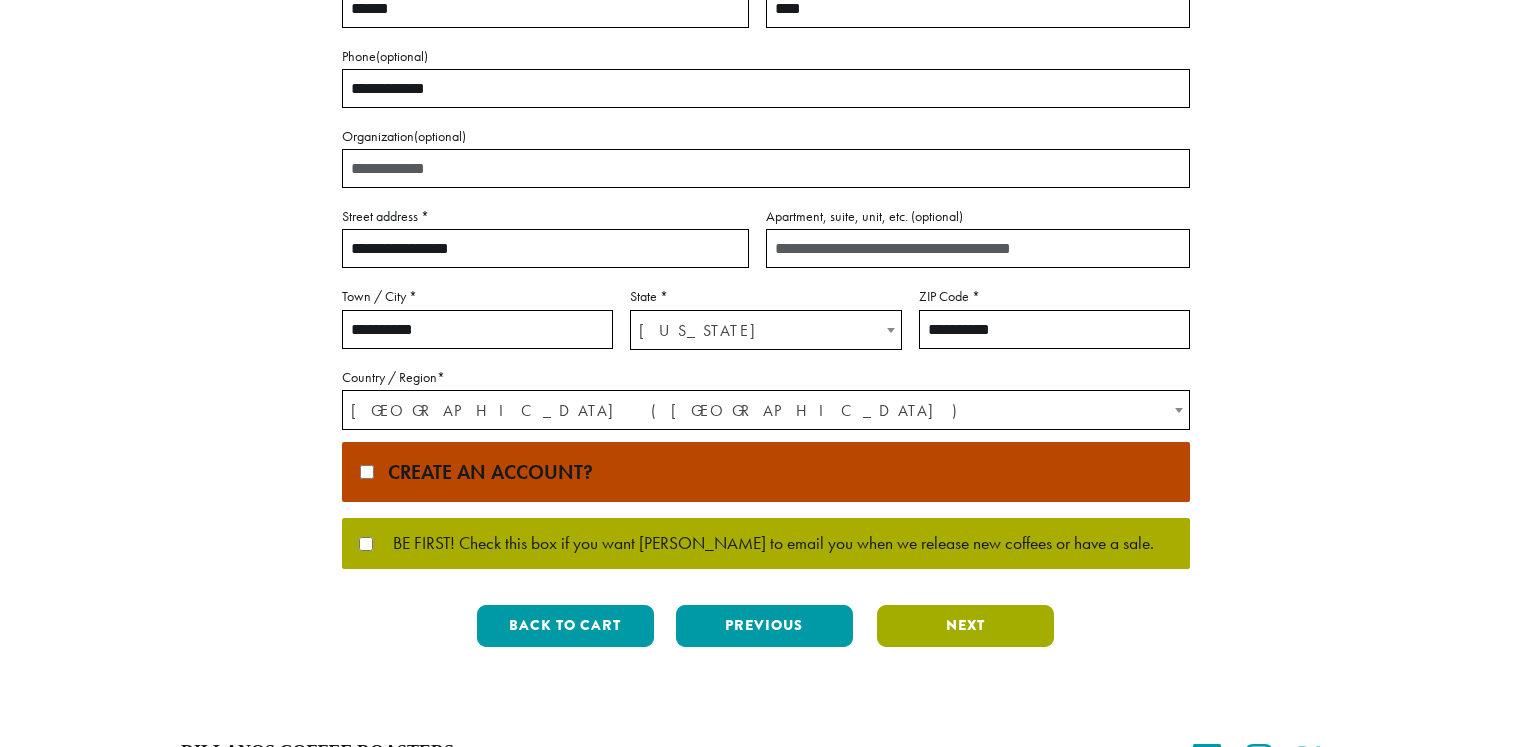 click on "Next" at bounding box center [965, 626] 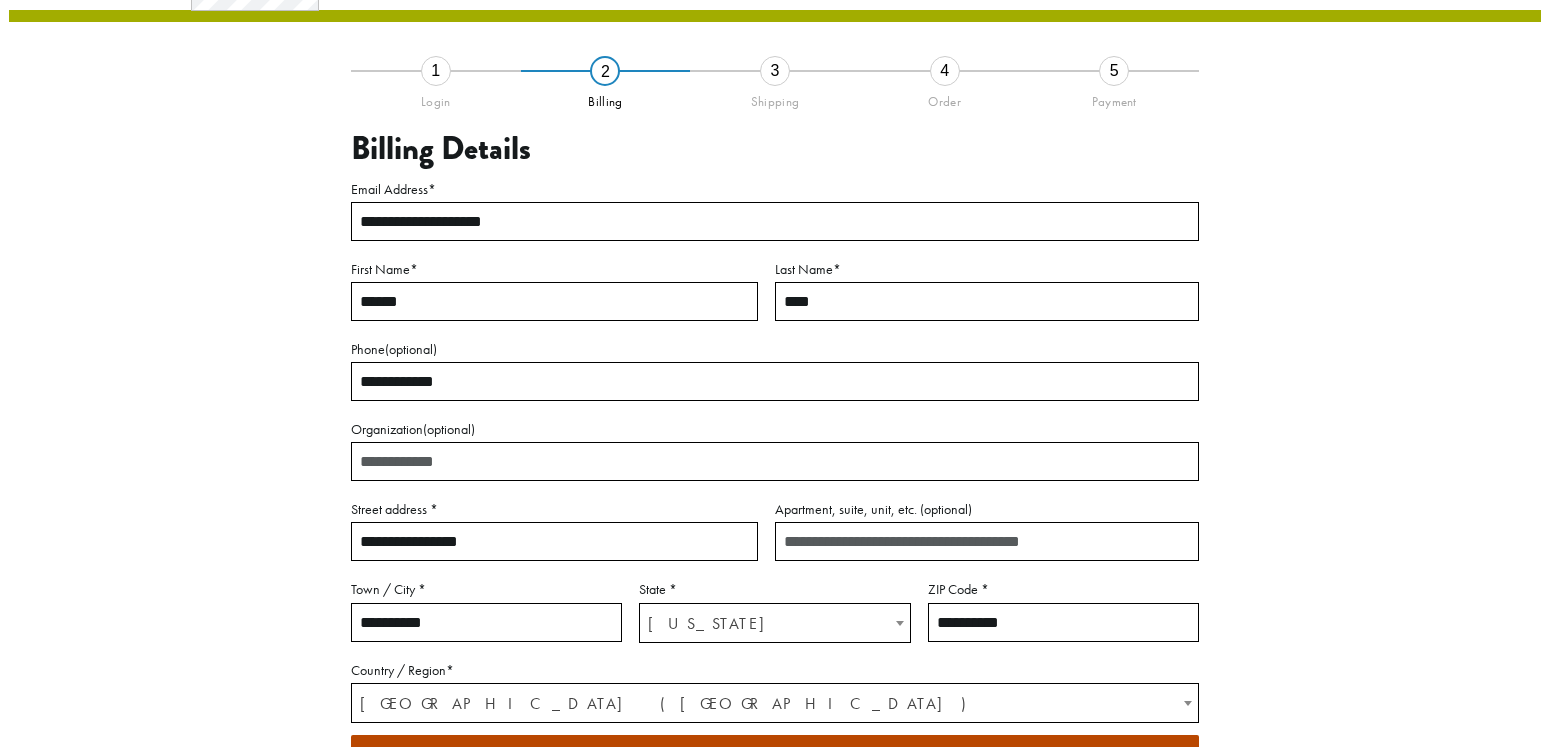scroll, scrollTop: 97, scrollLeft: 0, axis: vertical 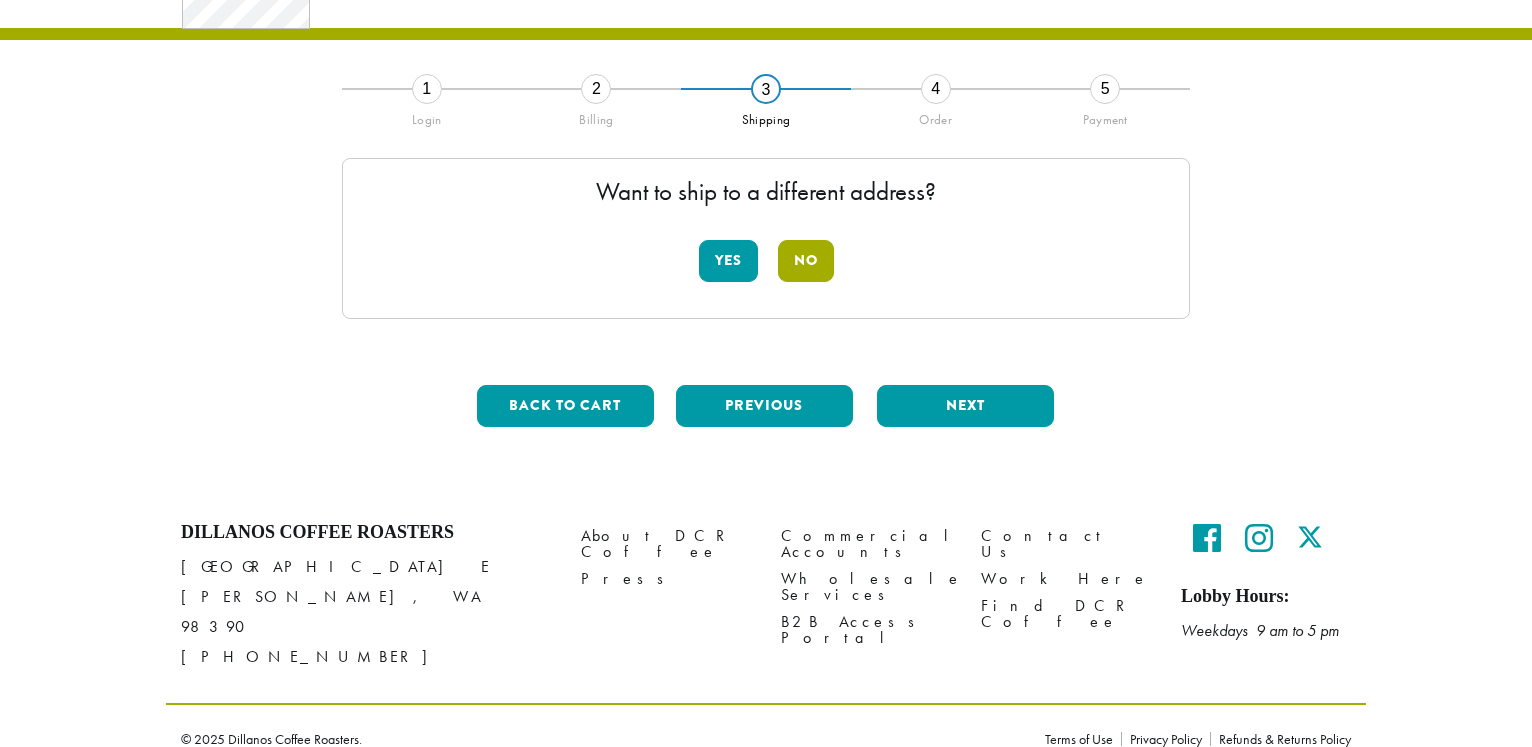 click on "No" at bounding box center [806, 261] 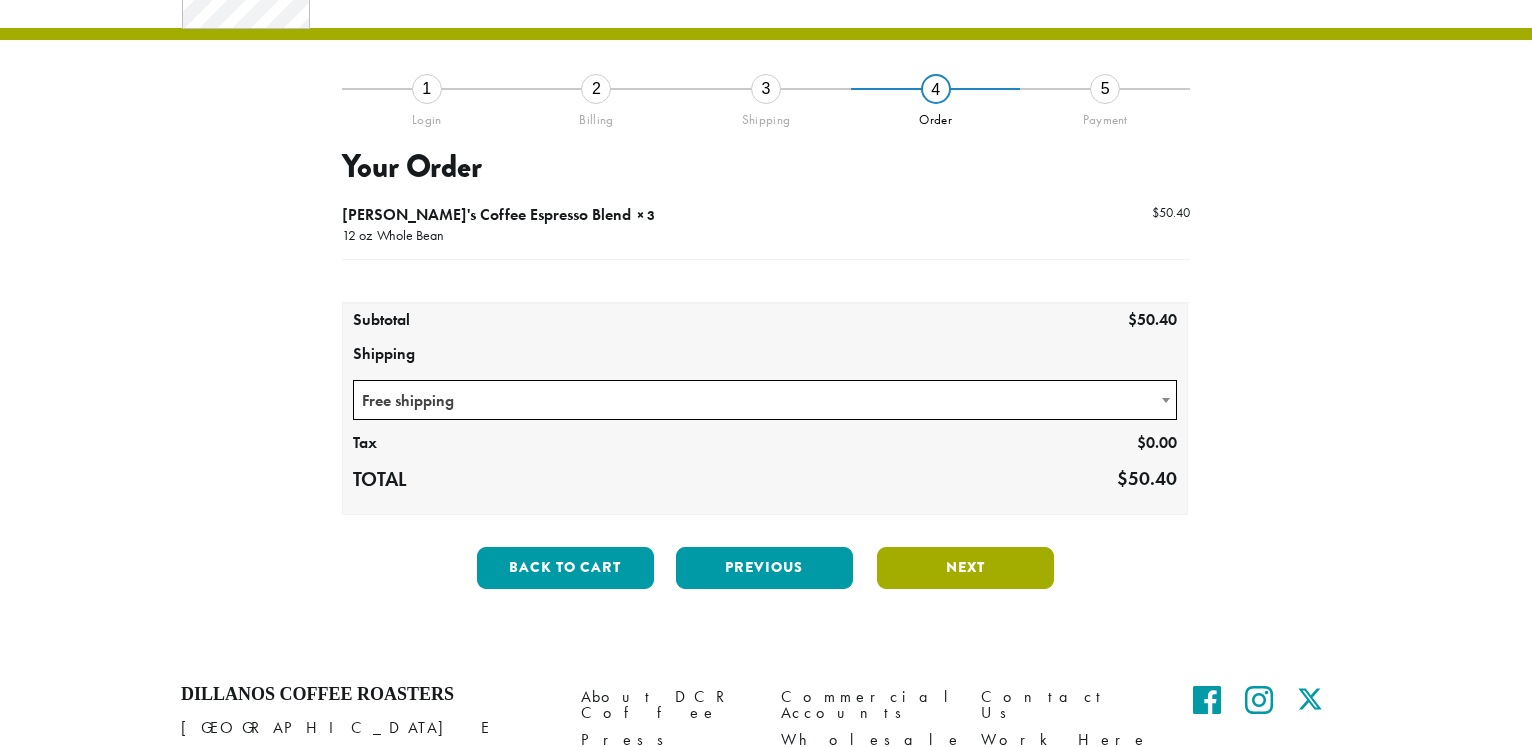 click on "Next" at bounding box center [965, 568] 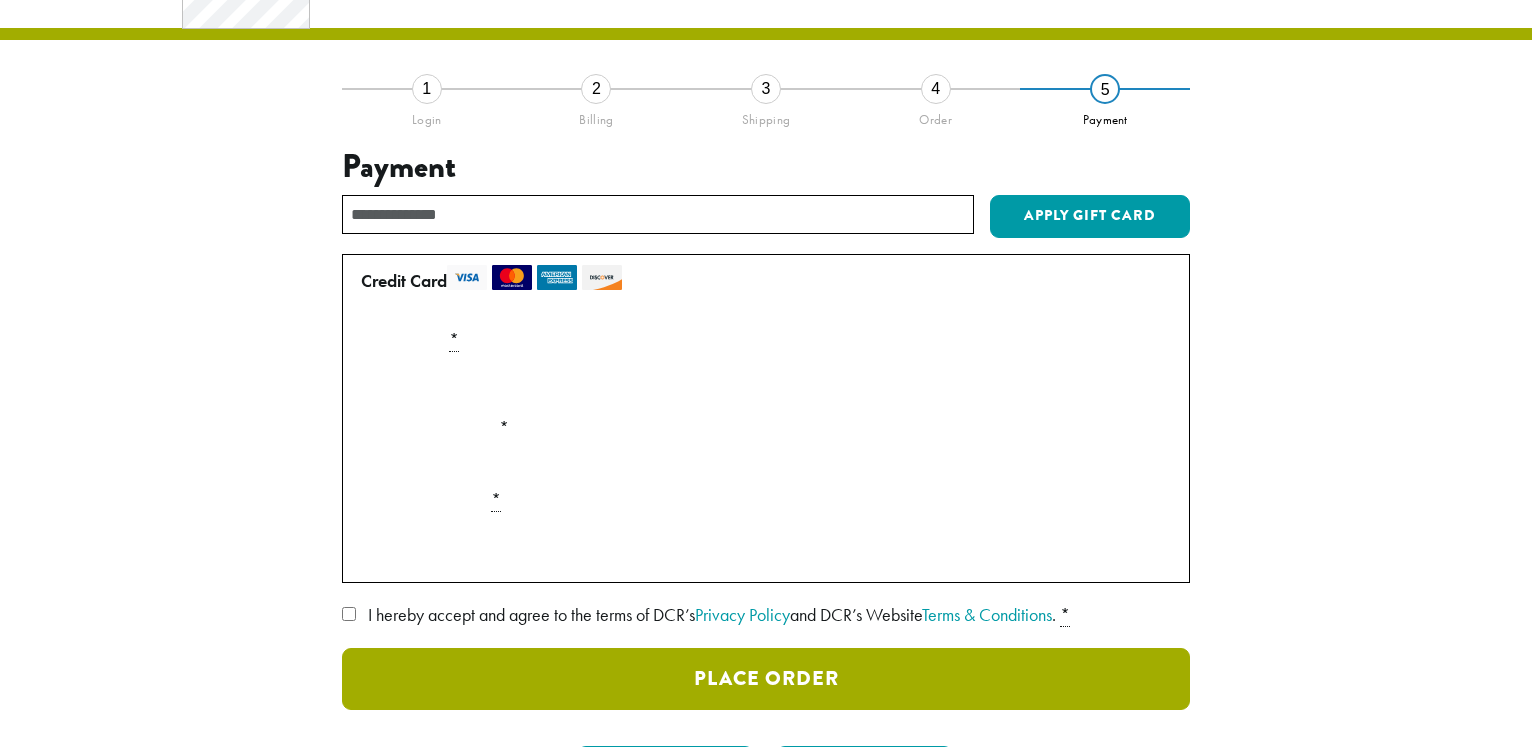 click on "Place Order" at bounding box center [766, 679] 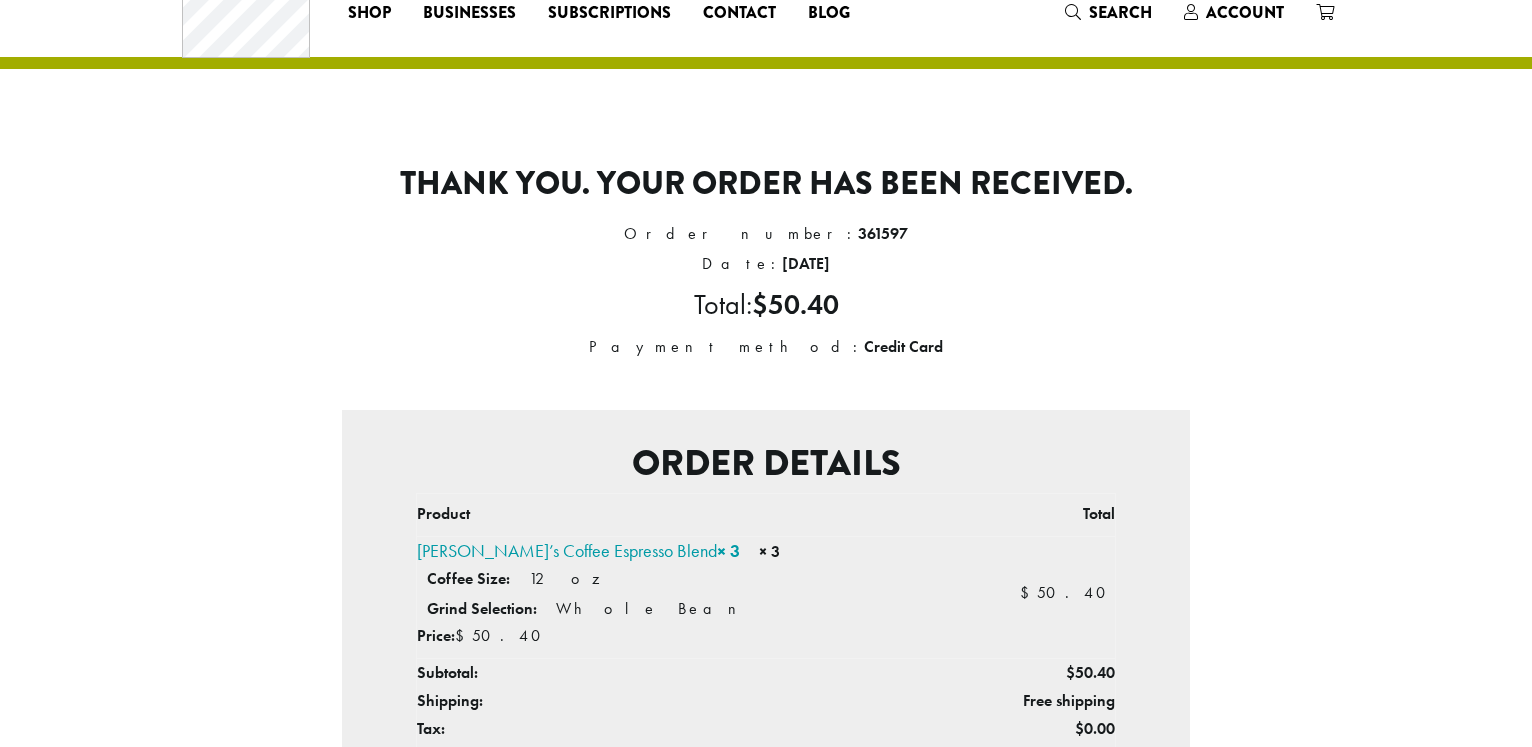scroll, scrollTop: 65, scrollLeft: 0, axis: vertical 